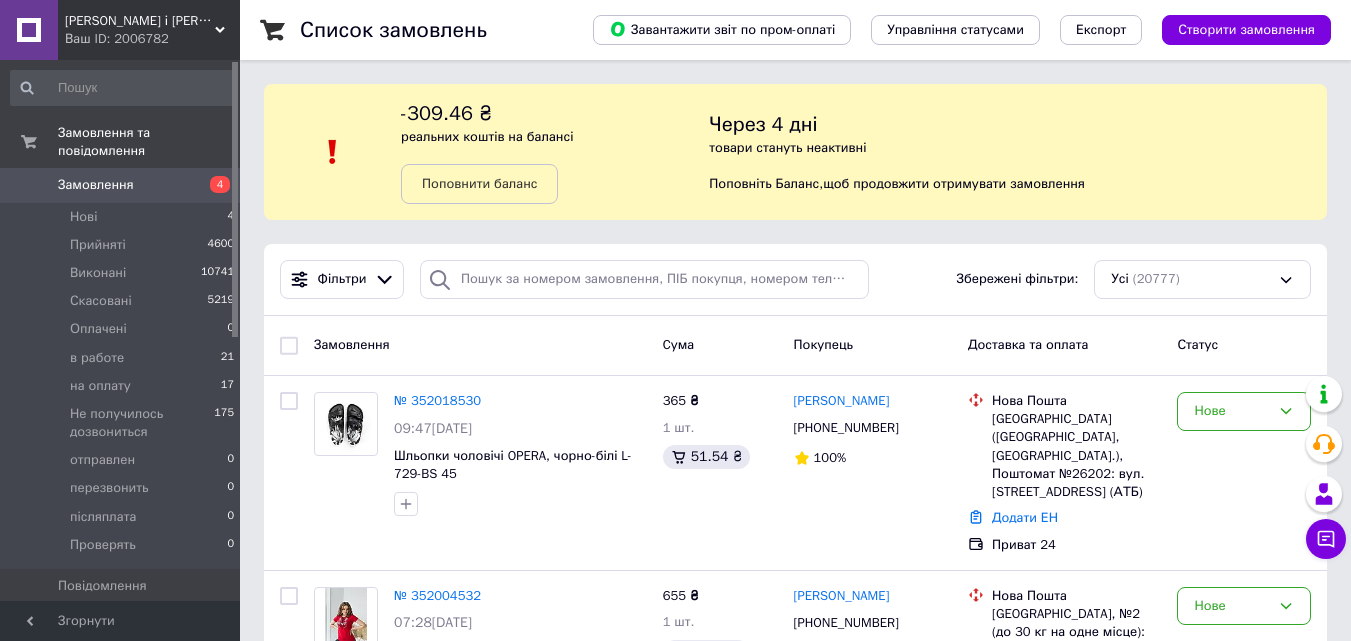 scroll, scrollTop: 0, scrollLeft: 0, axis: both 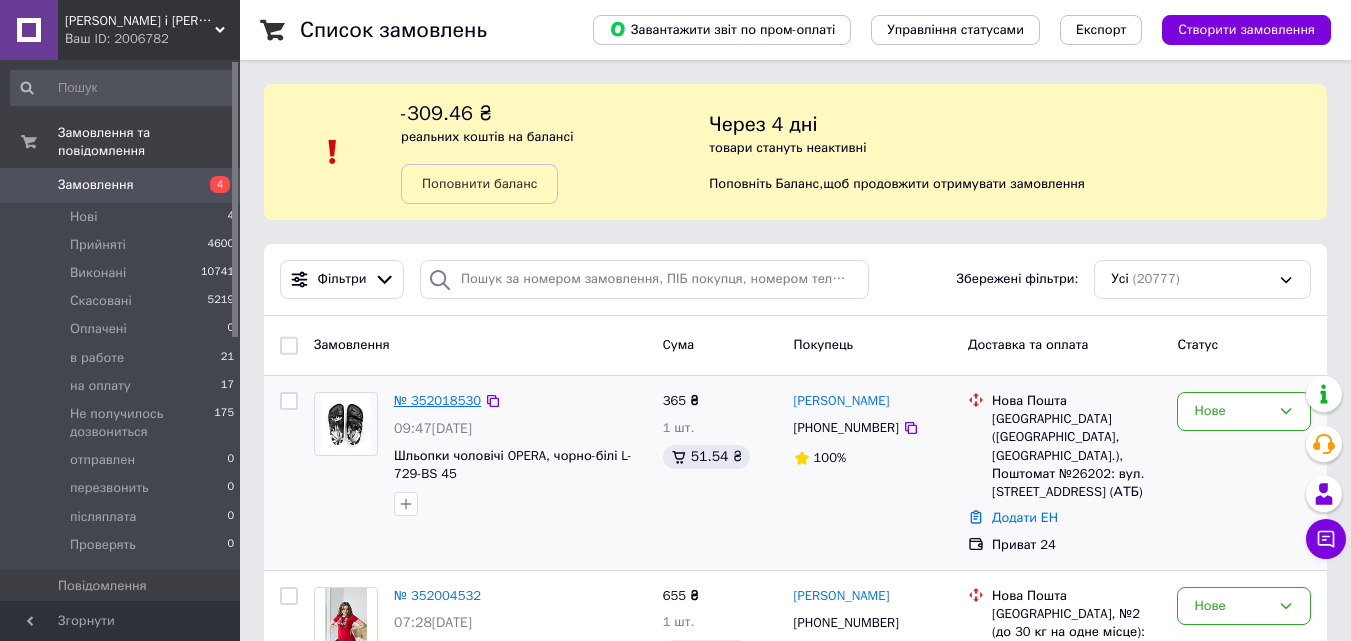 click on "№ 352018530" at bounding box center [437, 400] 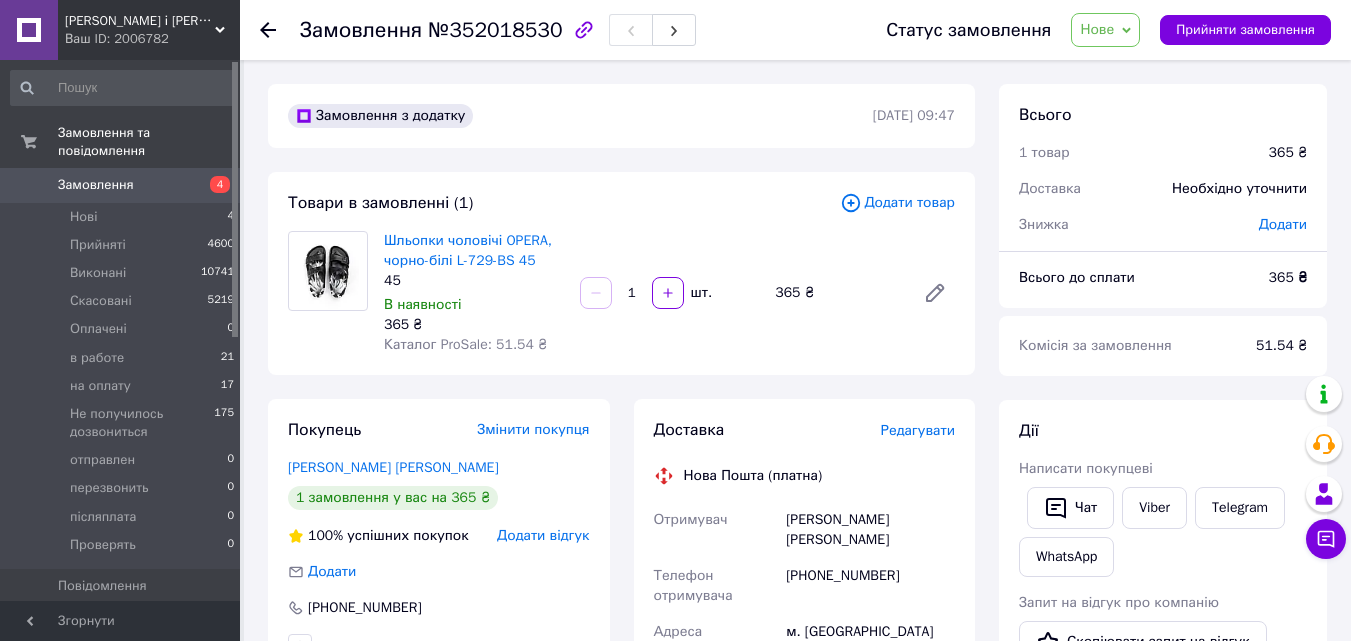 click on "Редагувати" at bounding box center [918, 430] 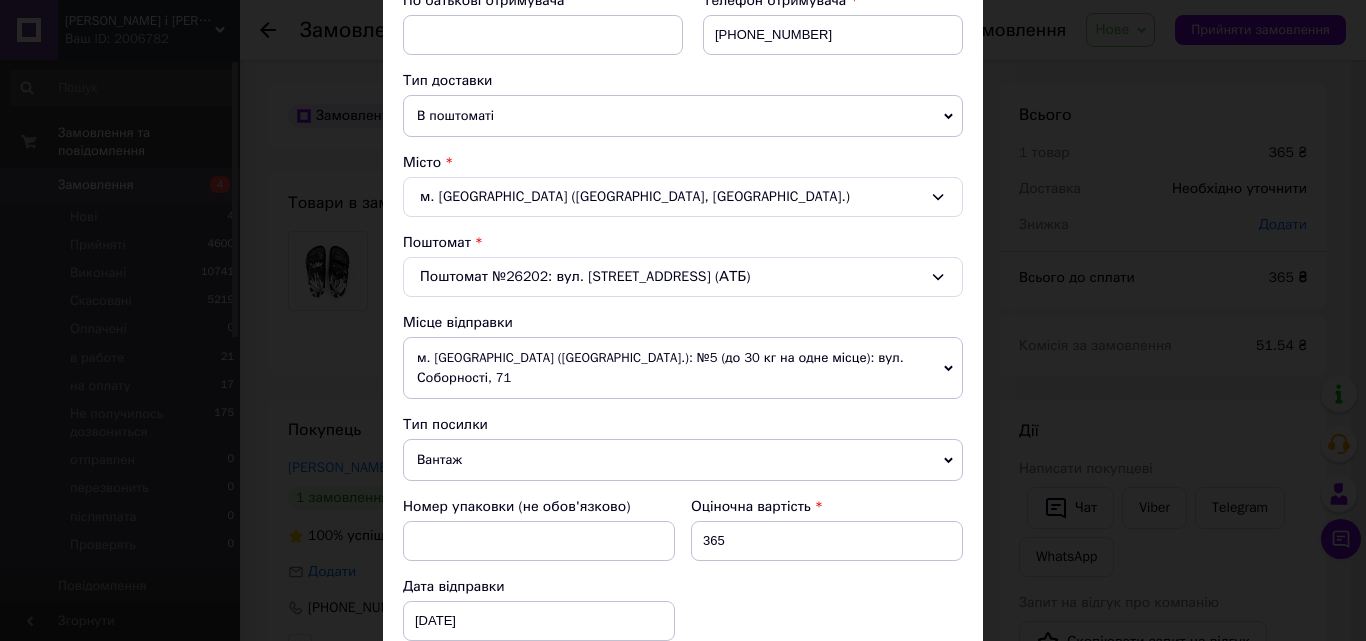 scroll, scrollTop: 400, scrollLeft: 0, axis: vertical 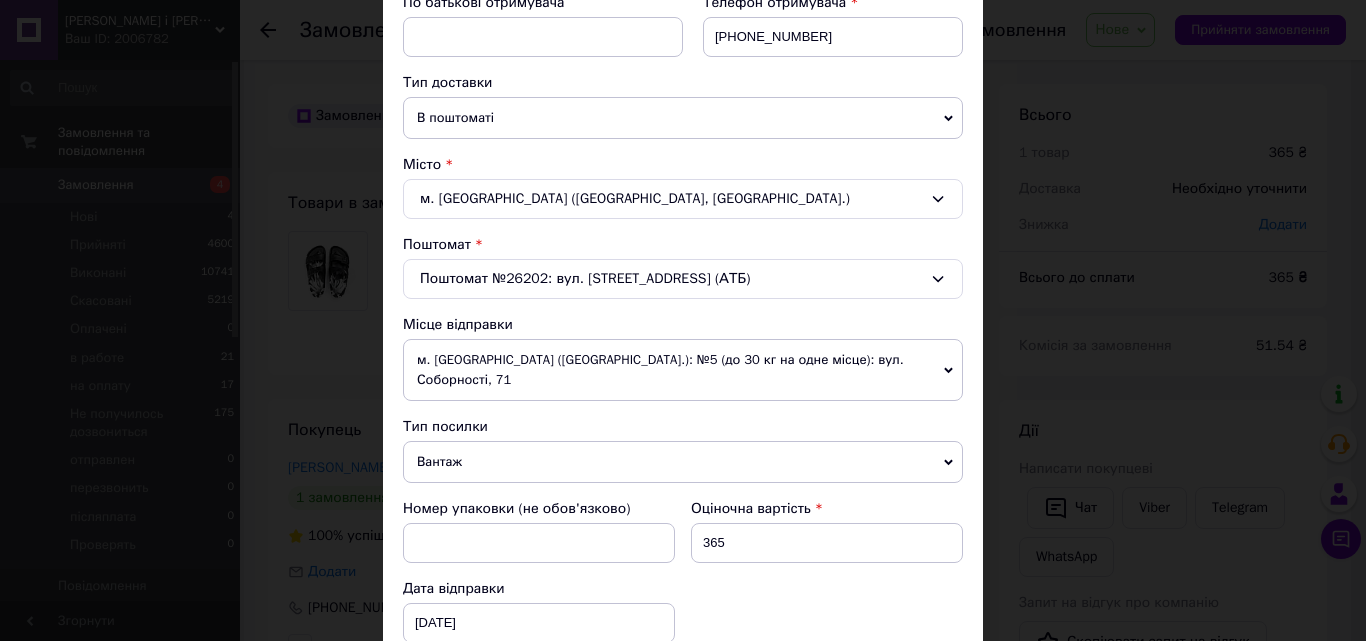 click 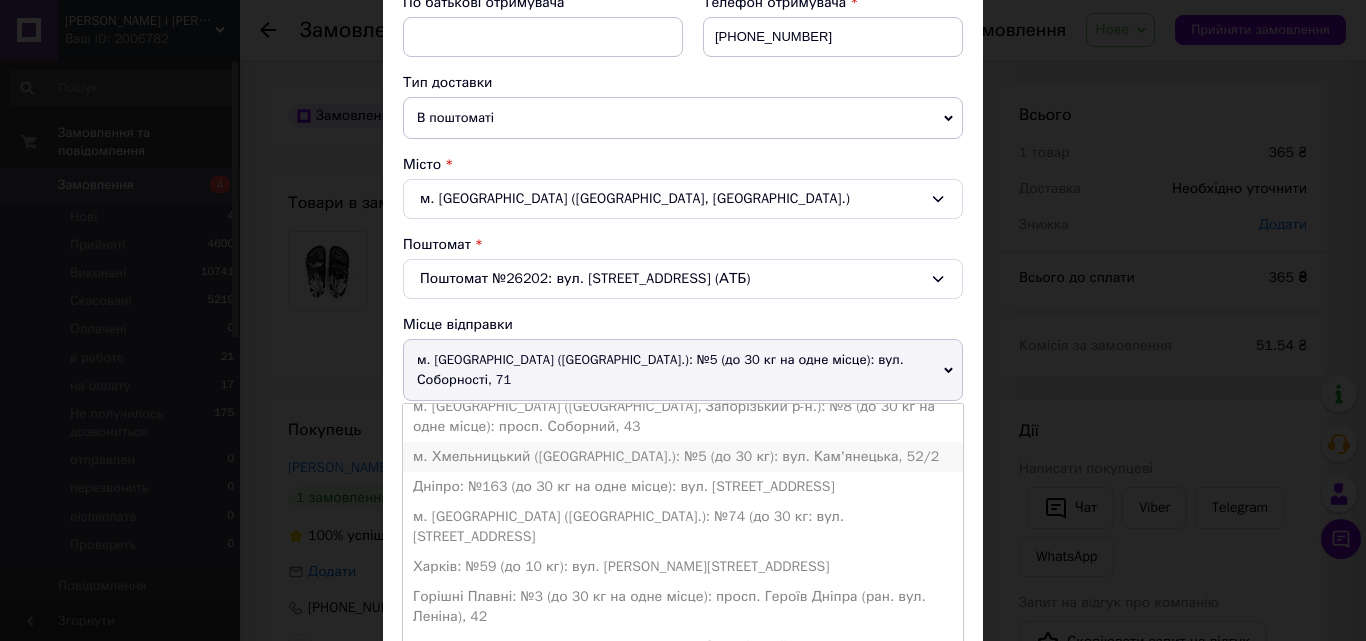 scroll, scrollTop: 150, scrollLeft: 0, axis: vertical 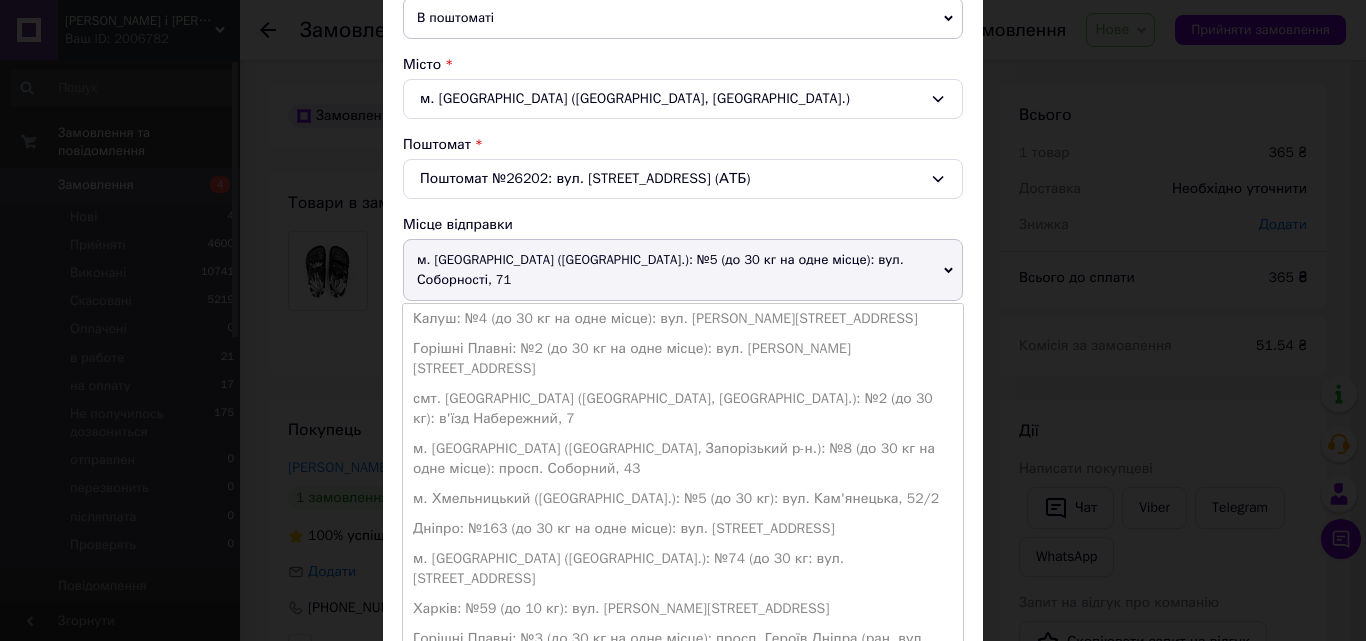 click on "м. Хмельницький (Хмельницька обл.): №5 (до 30 кг): вул. Кам'янецька, 52/2" at bounding box center [683, 499] 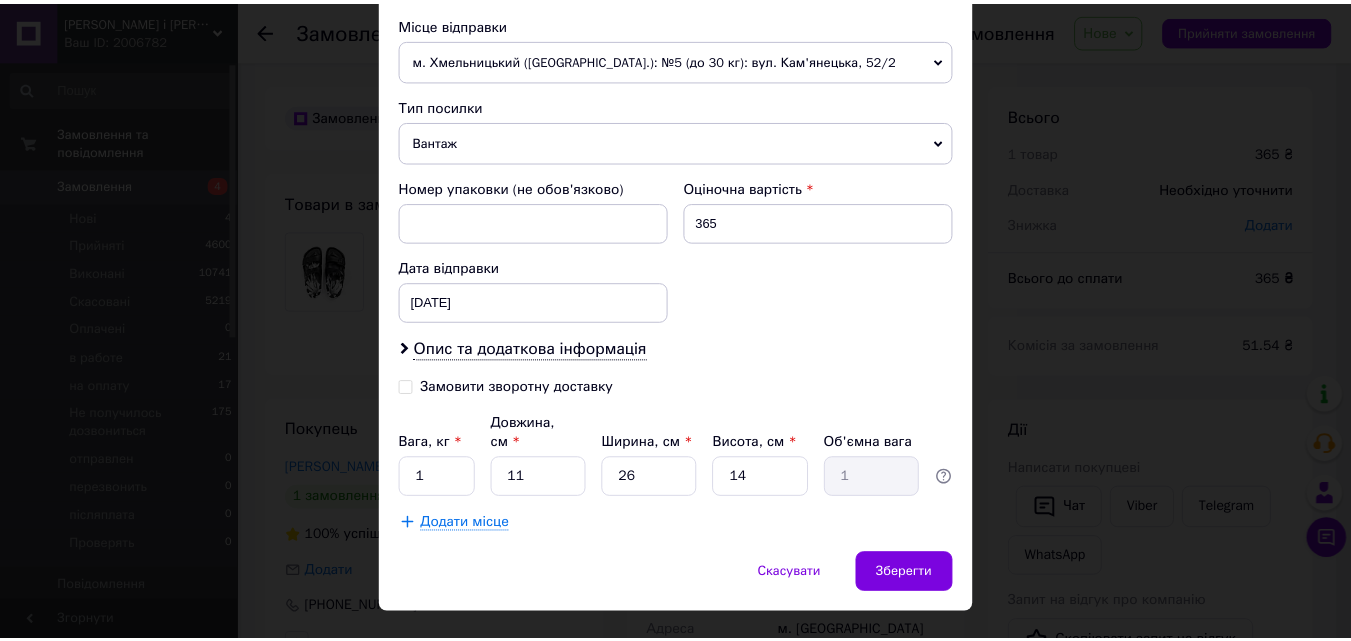 scroll, scrollTop: 723, scrollLeft: 0, axis: vertical 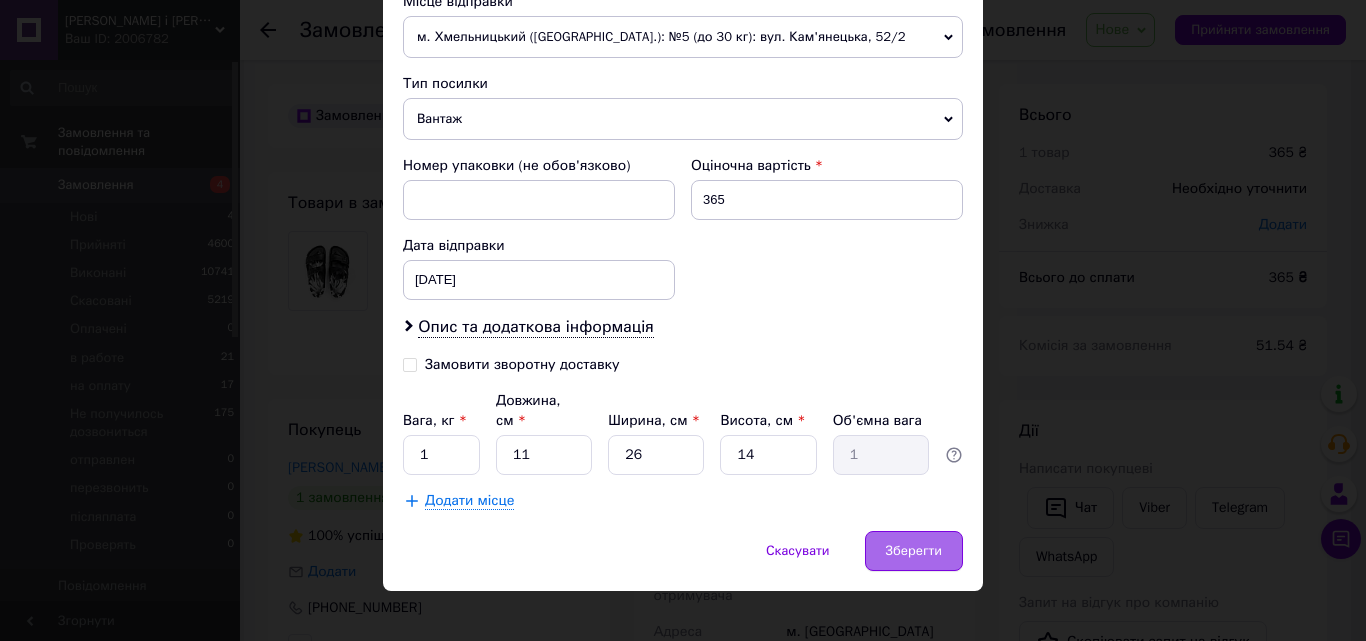 click on "Зберегти" at bounding box center [914, 551] 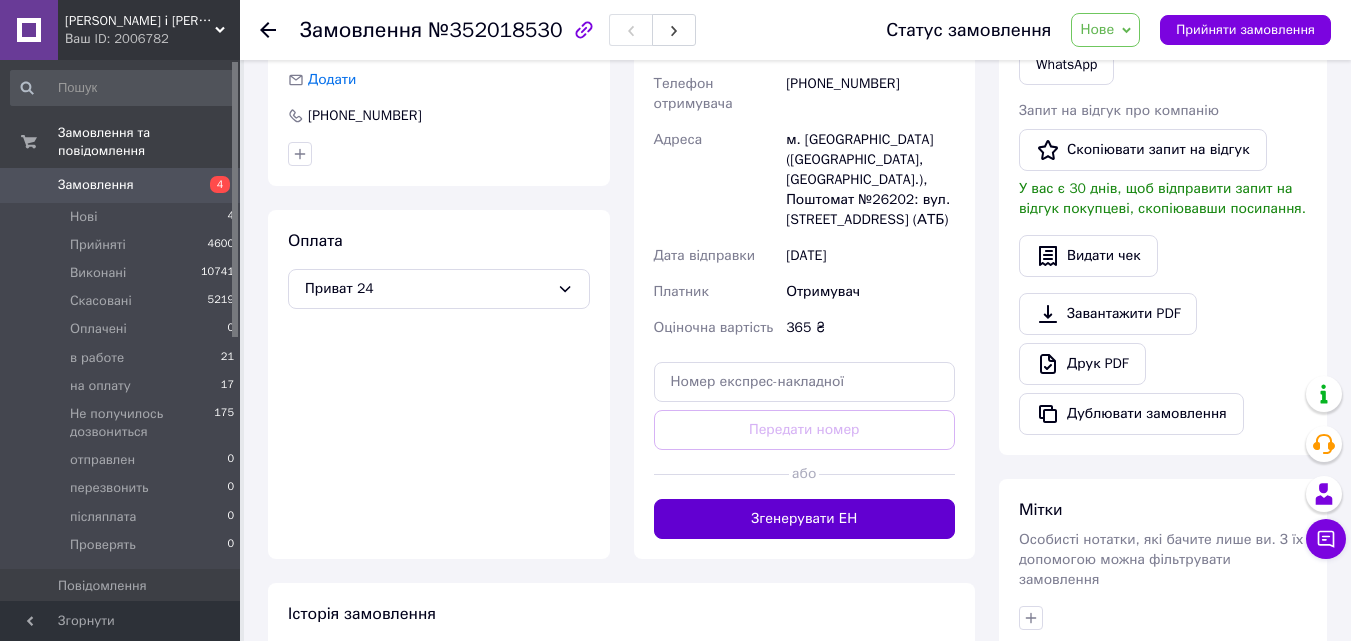 scroll, scrollTop: 500, scrollLeft: 0, axis: vertical 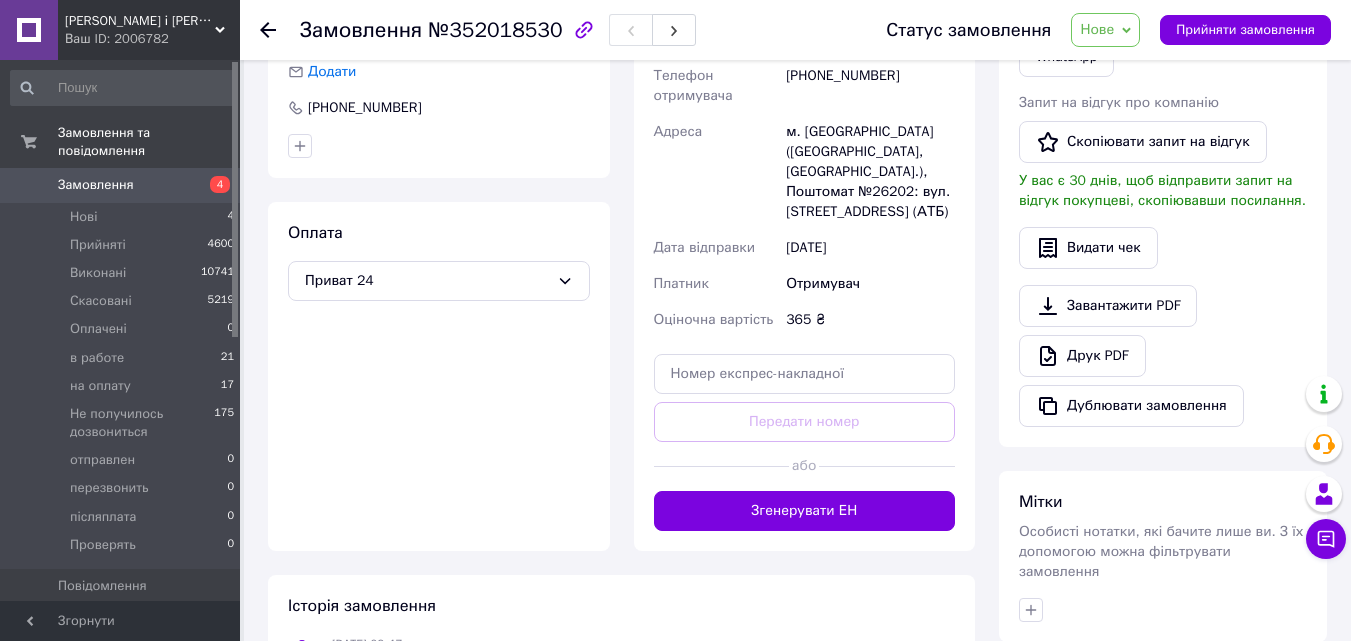 click on "Згенерувати ЕН" at bounding box center (805, 511) 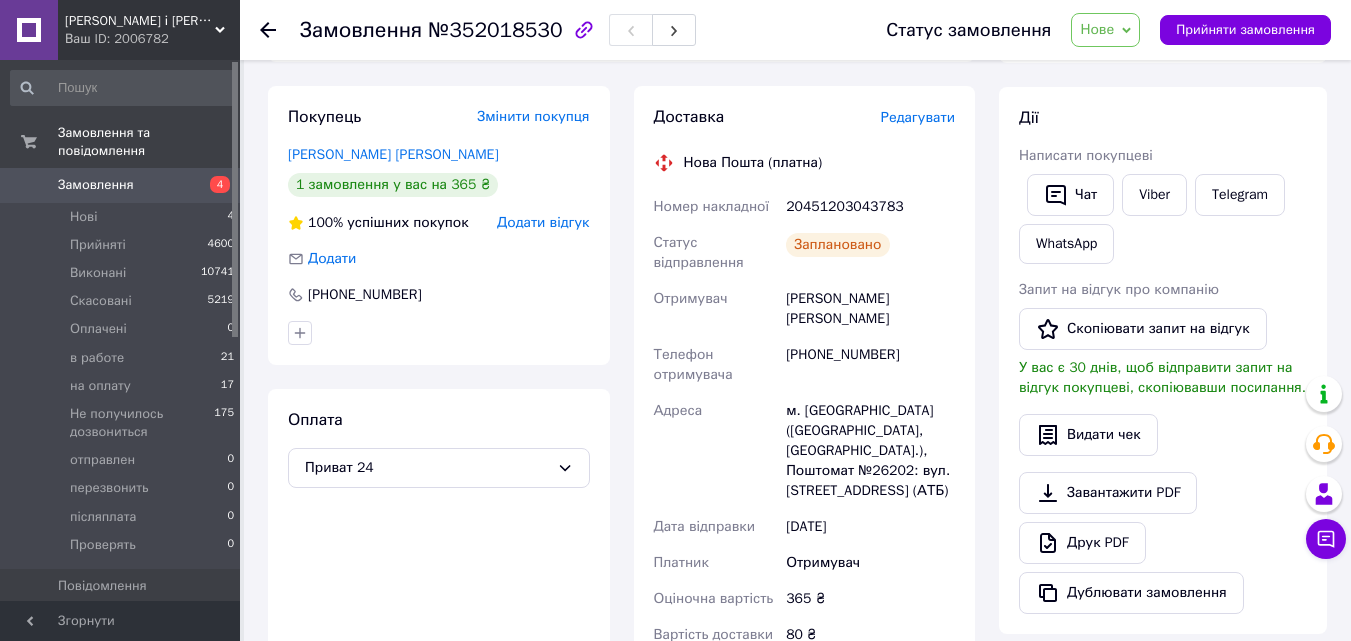 scroll, scrollTop: 300, scrollLeft: 0, axis: vertical 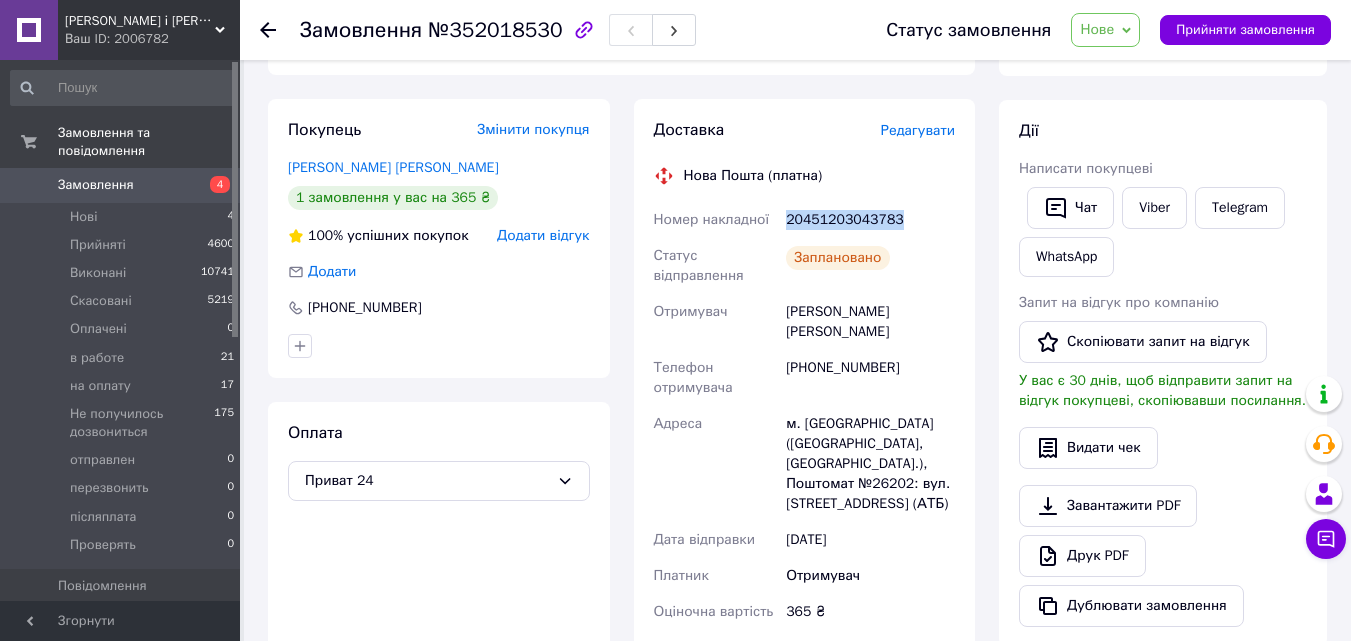drag, startPoint x: 896, startPoint y: 221, endPoint x: 789, endPoint y: 207, distance: 107.912 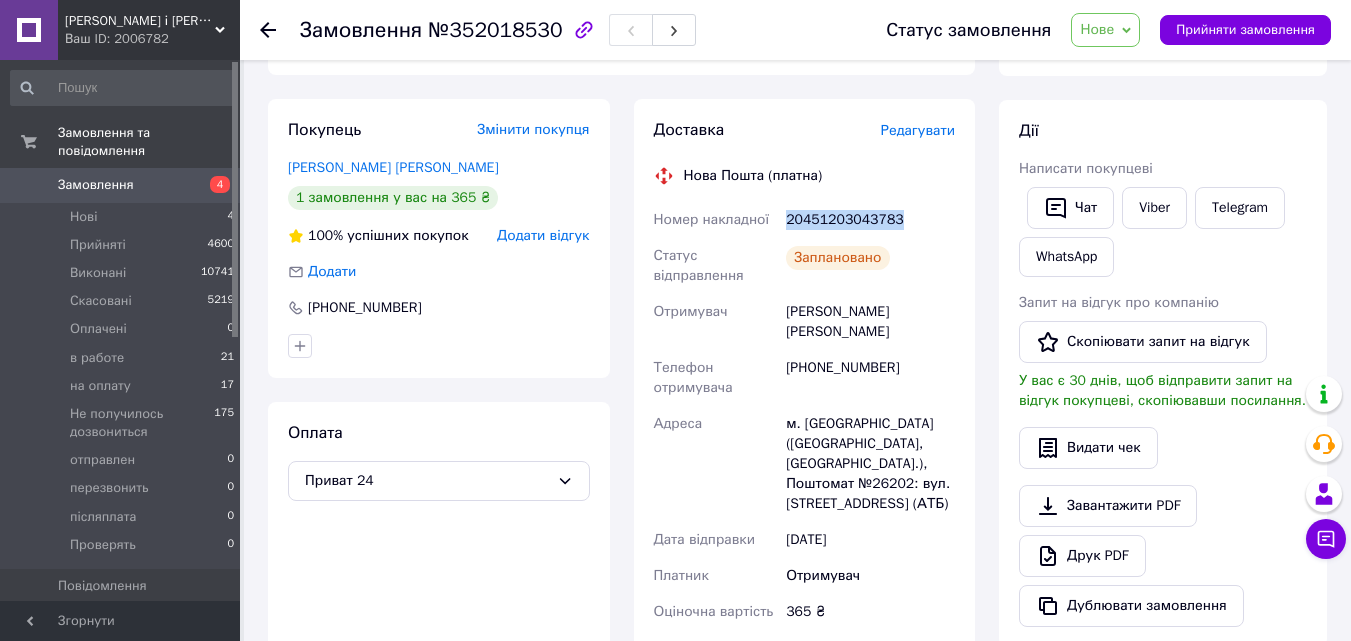 copy on "20451203043783" 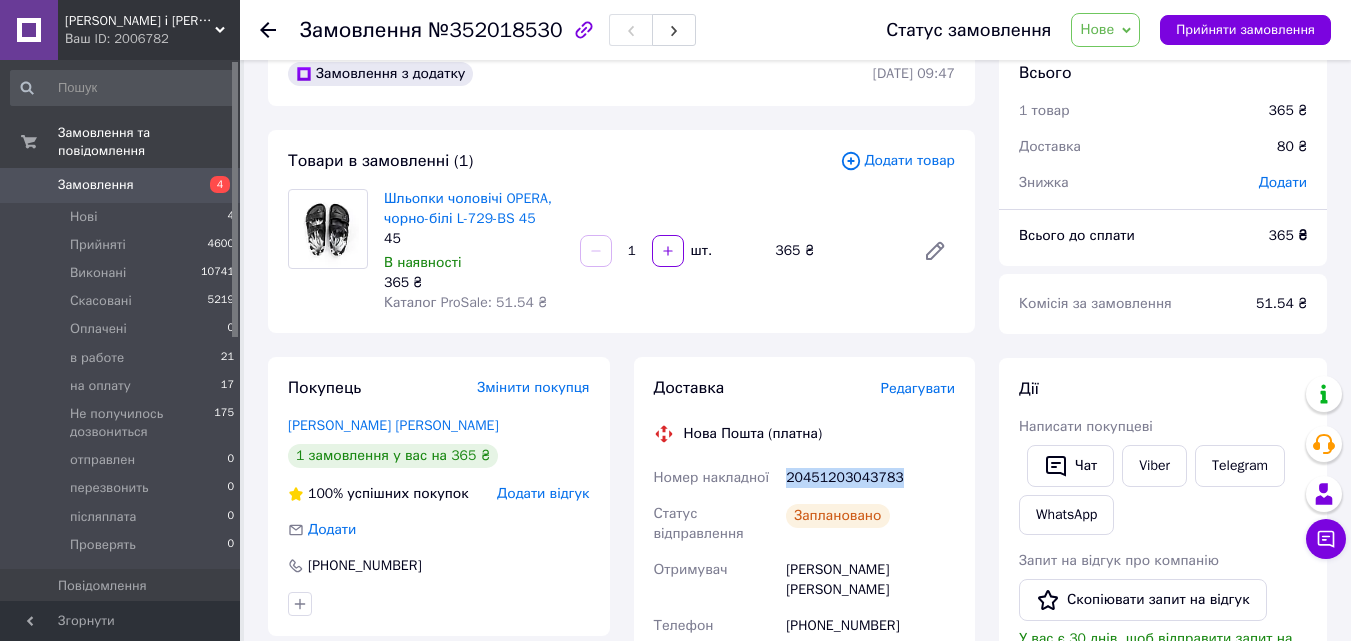 scroll, scrollTop: 0, scrollLeft: 0, axis: both 